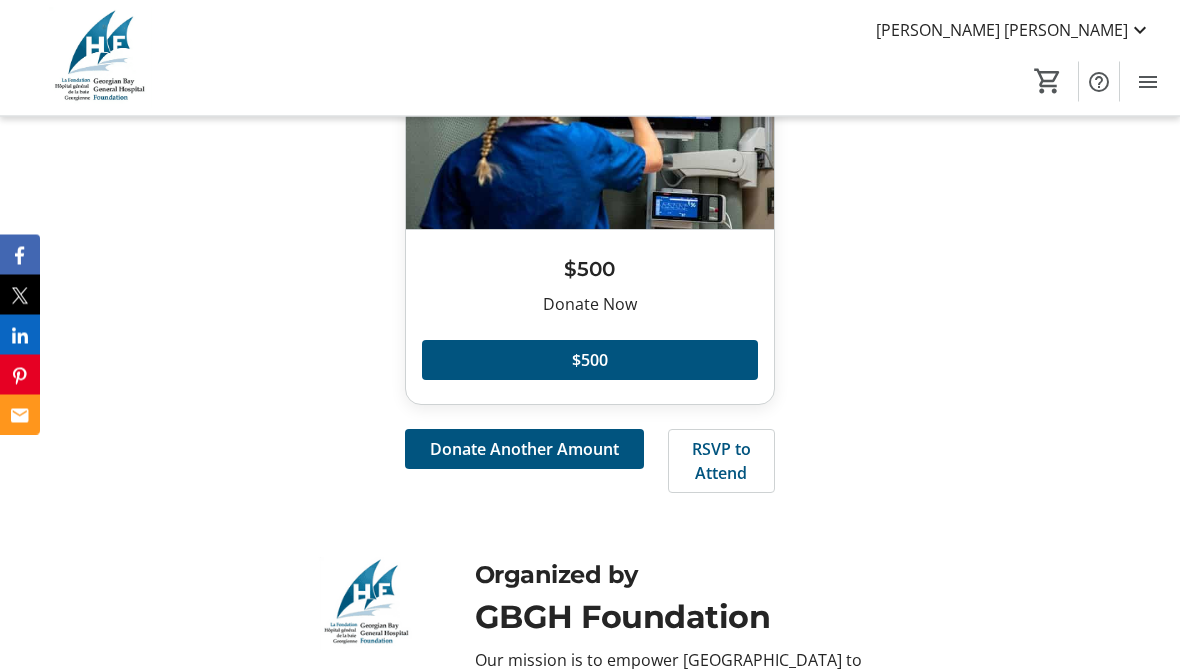 scroll, scrollTop: 5376, scrollLeft: 0, axis: vertical 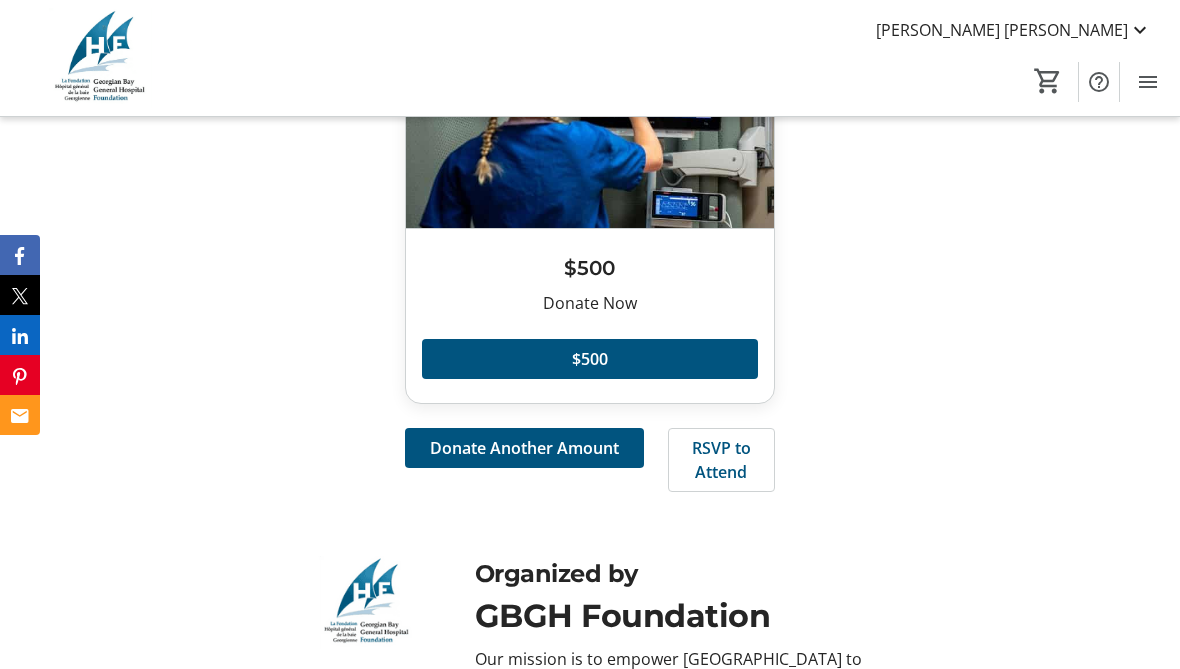 click at bounding box center (524, 448) 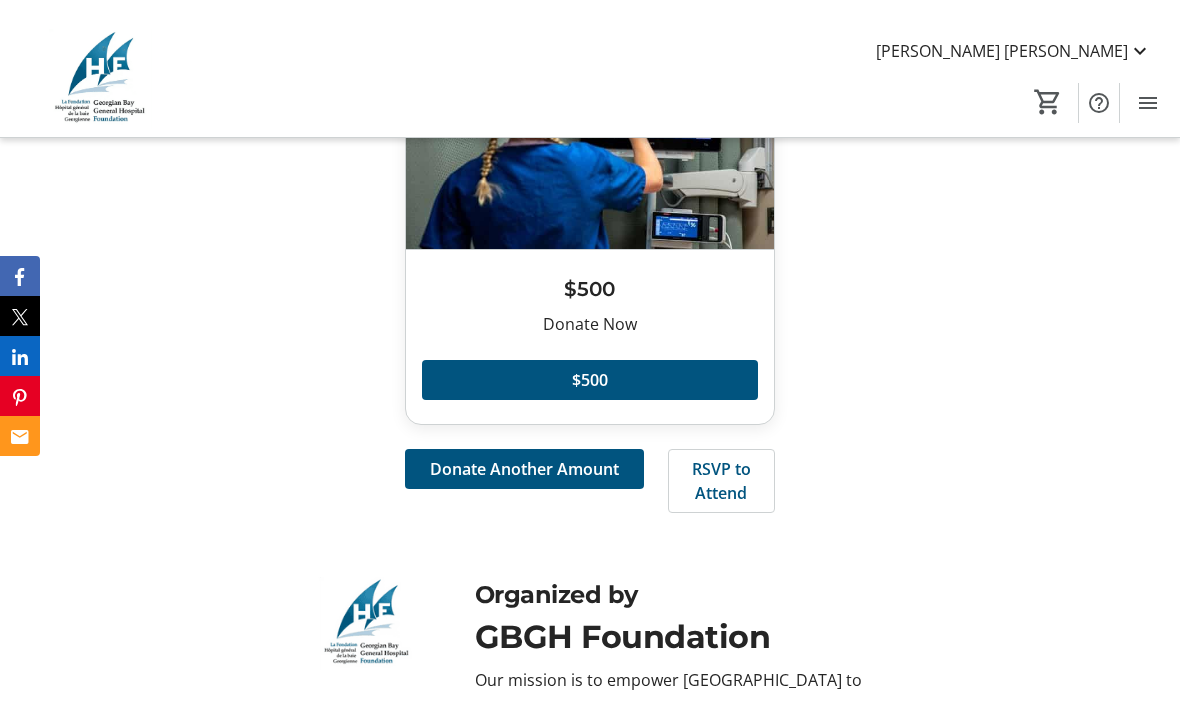 scroll, scrollTop: 0, scrollLeft: 0, axis: both 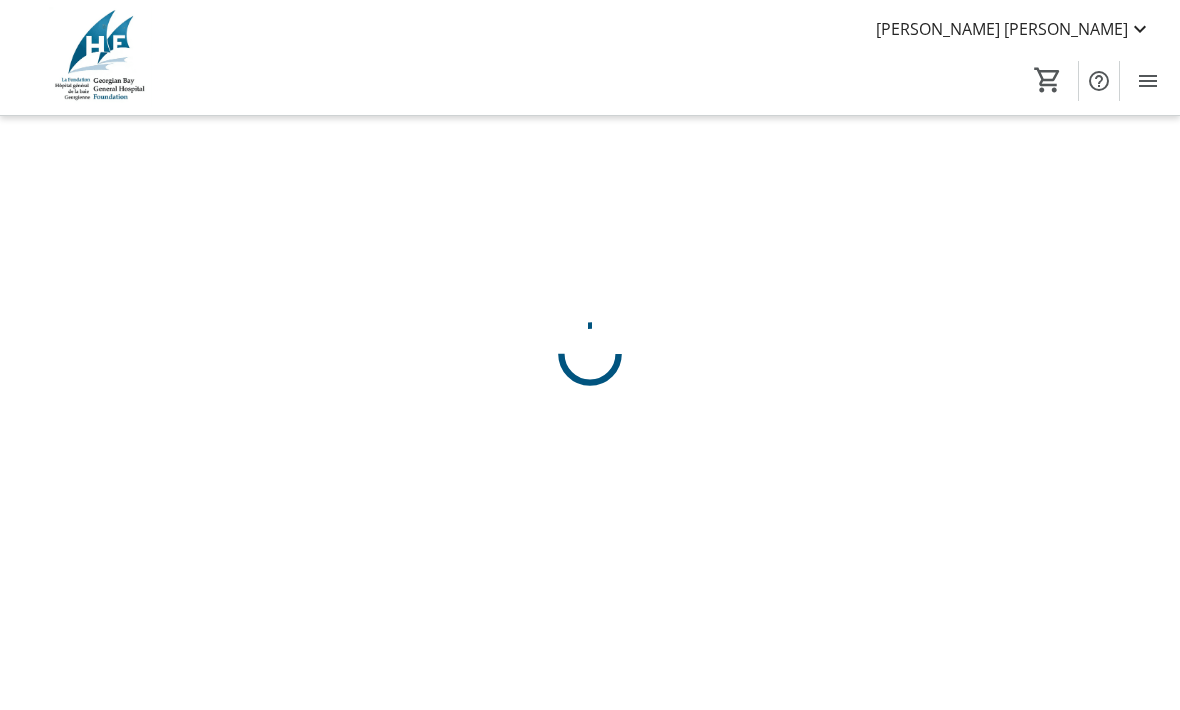 click on "[PERSON_NAME] [PERSON_NAME]  Home  Silent Auction   Donations   Tickets  0 Home  Silent Auction   Donations   Tickets  Cart Cart is empty Promo or Passcode  Apply  Subtotal  CA$0.00  Fees  Calculated at checkout  Total  CA$0.00   Checkout" at bounding box center [590, 355] 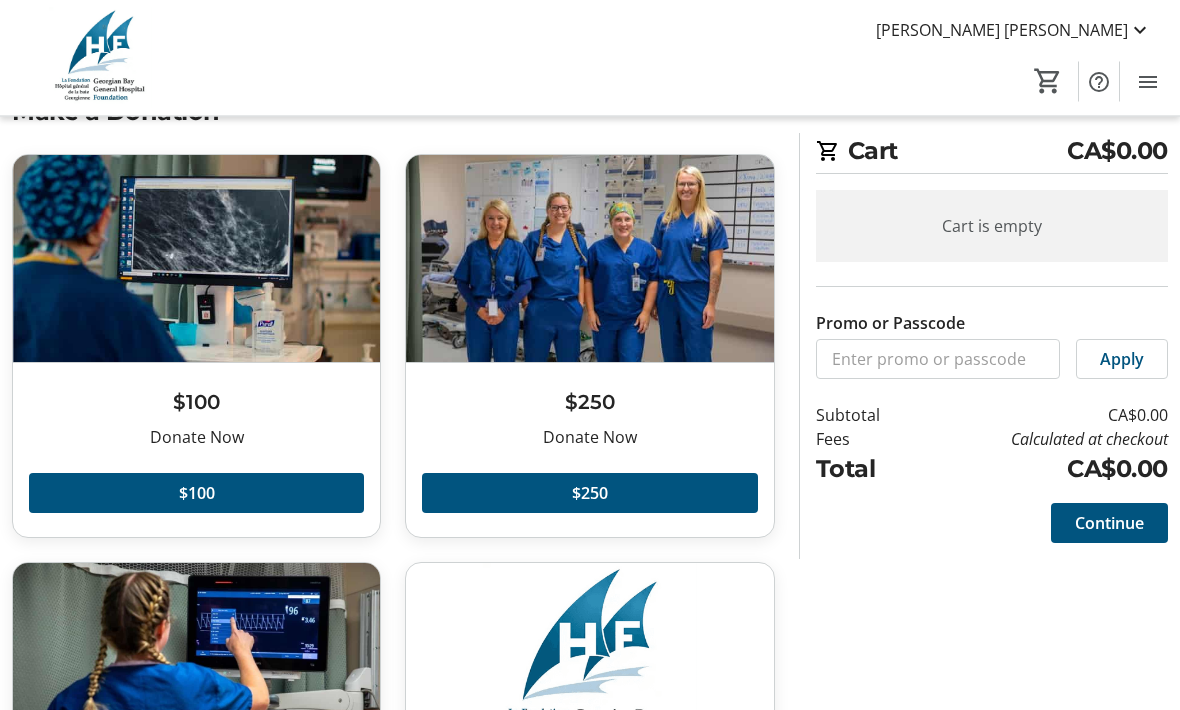 scroll, scrollTop: 73, scrollLeft: 0, axis: vertical 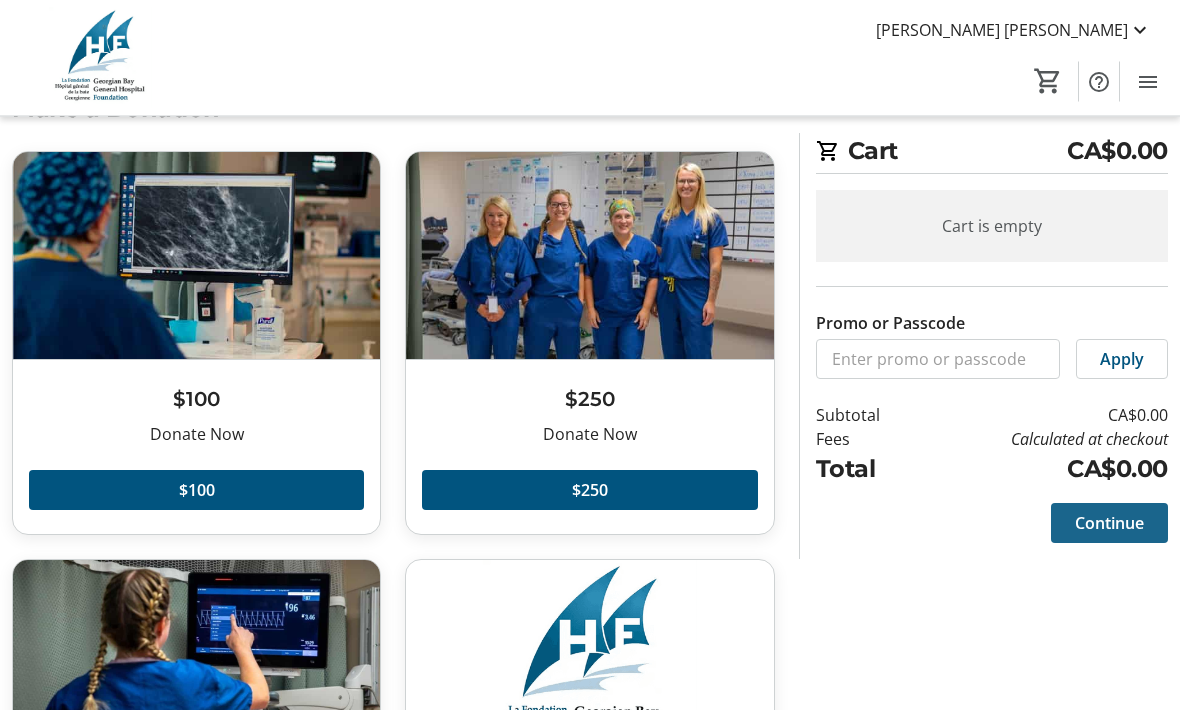 click 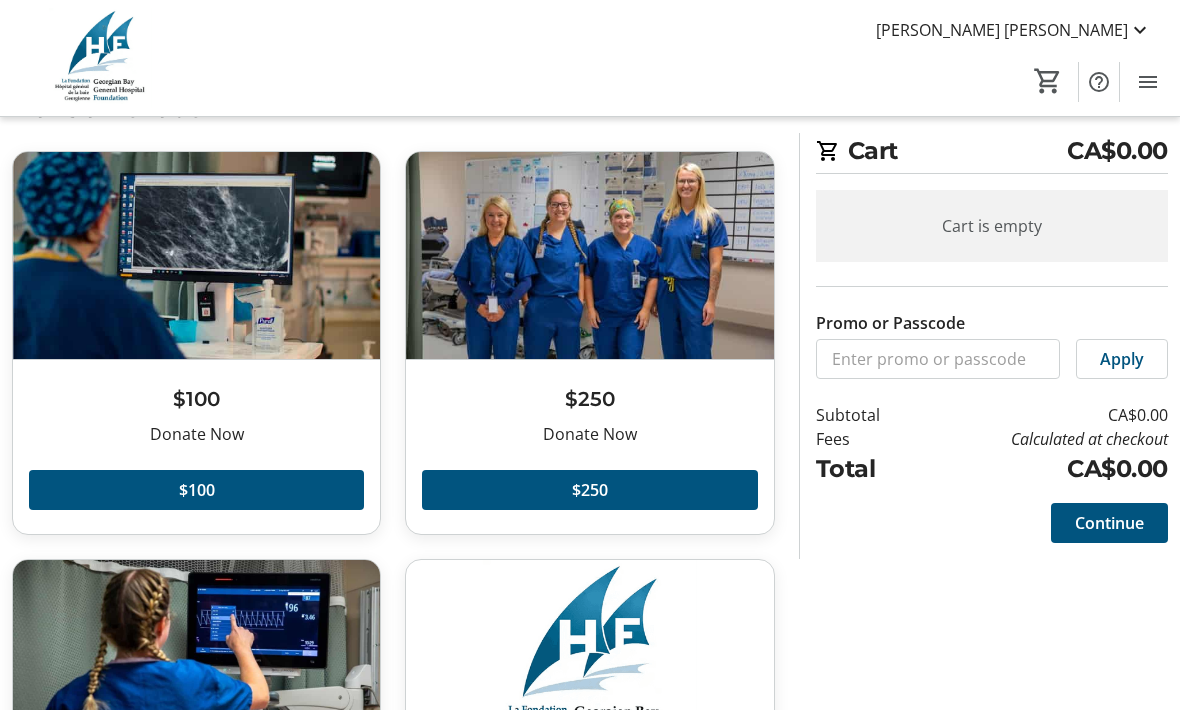 click on "Continue" 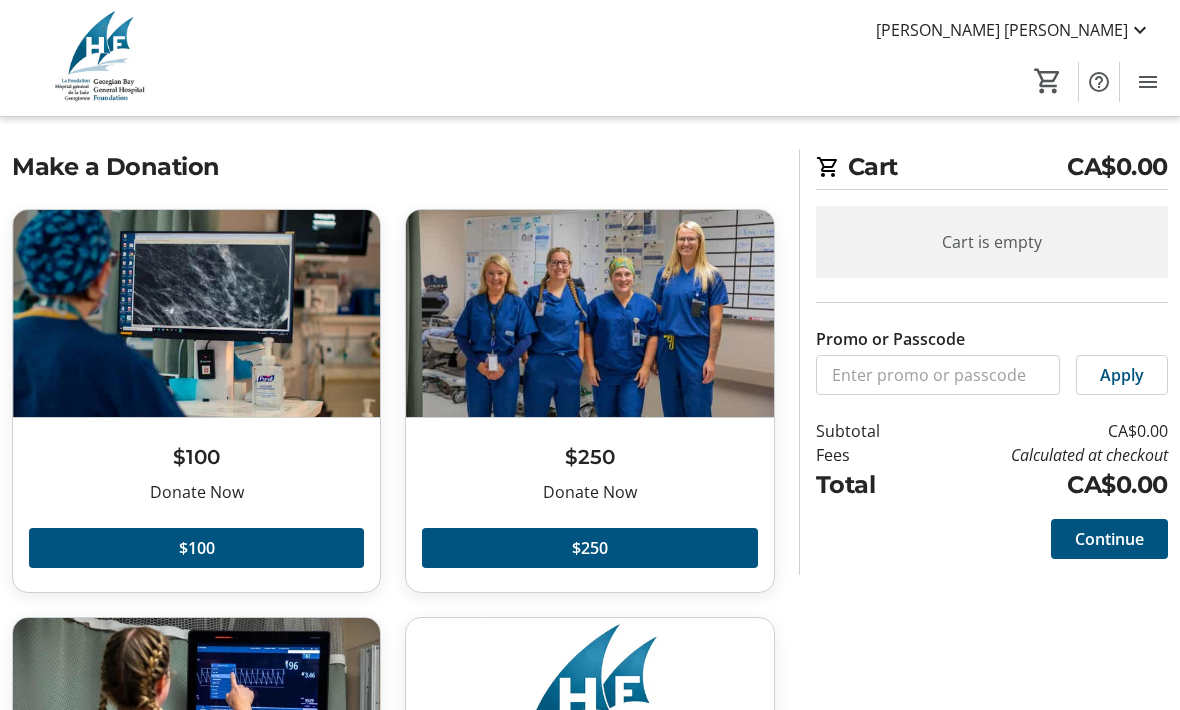 scroll, scrollTop: 0, scrollLeft: 0, axis: both 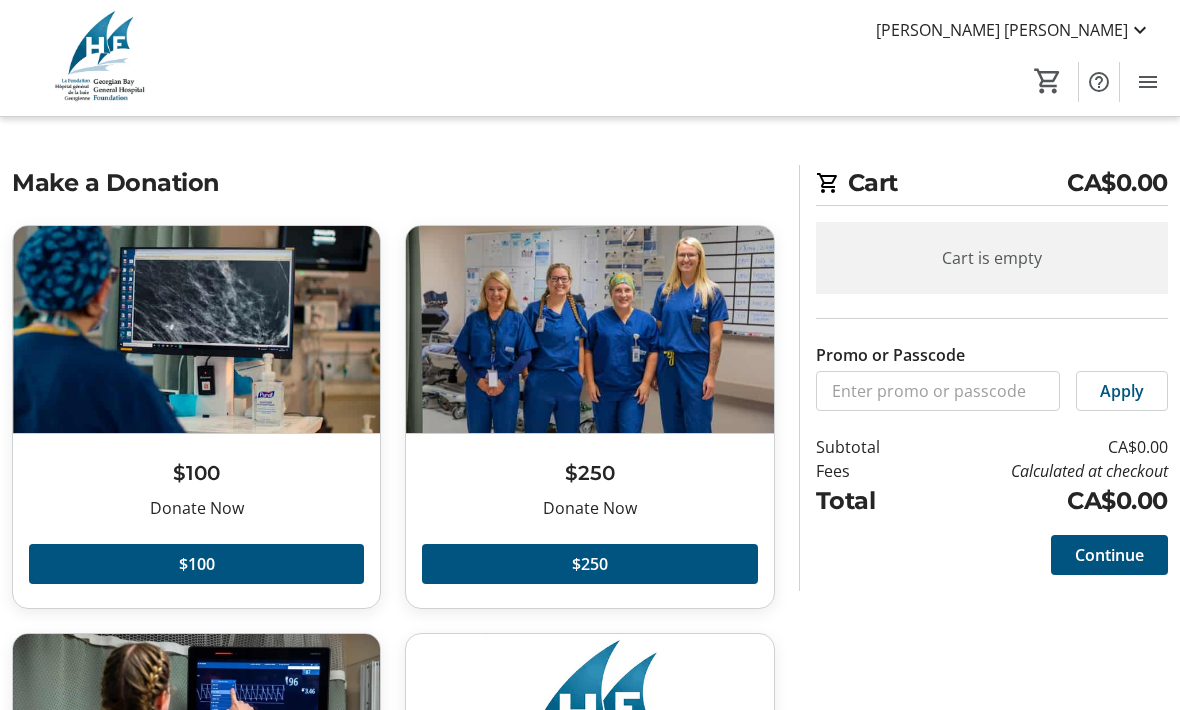 click on "CA$0.00" 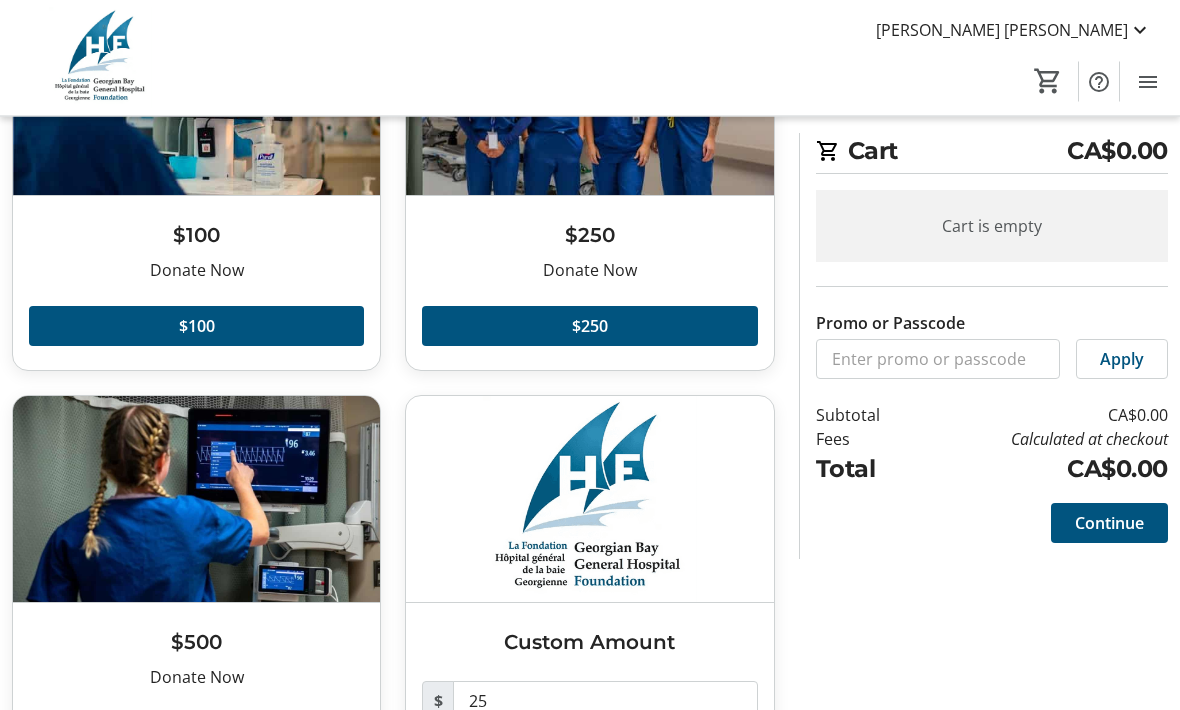 scroll, scrollTop: 295, scrollLeft: 0, axis: vertical 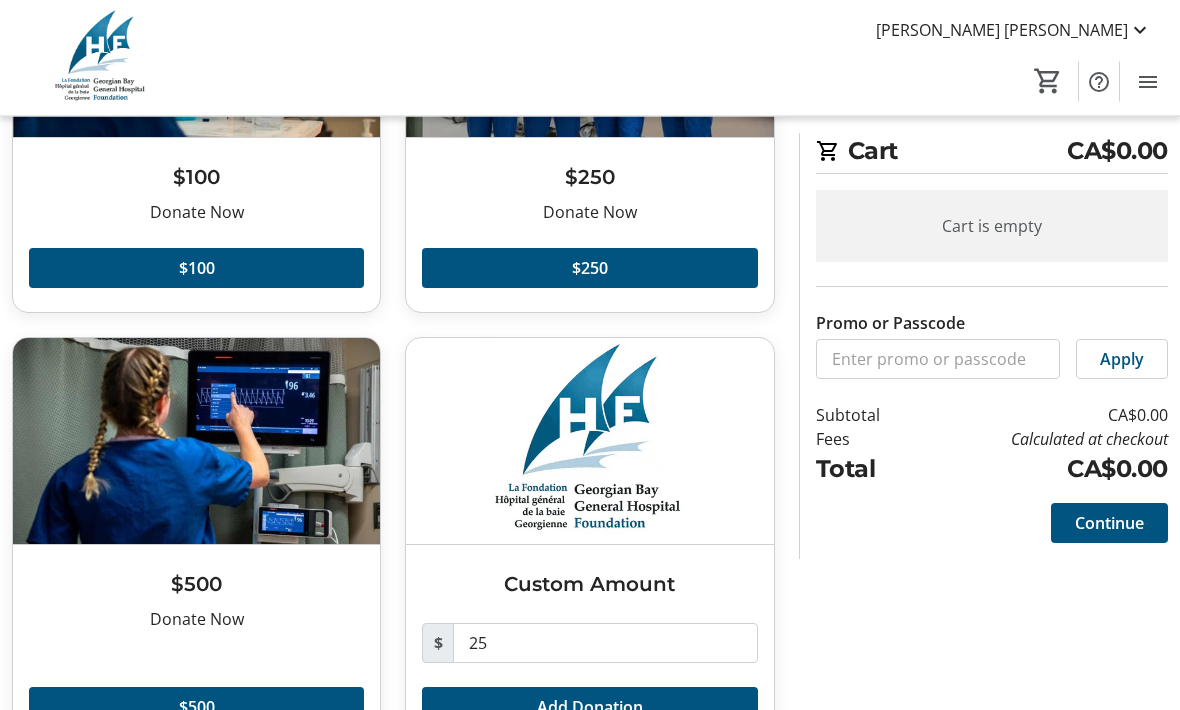 click on "Add Donation" 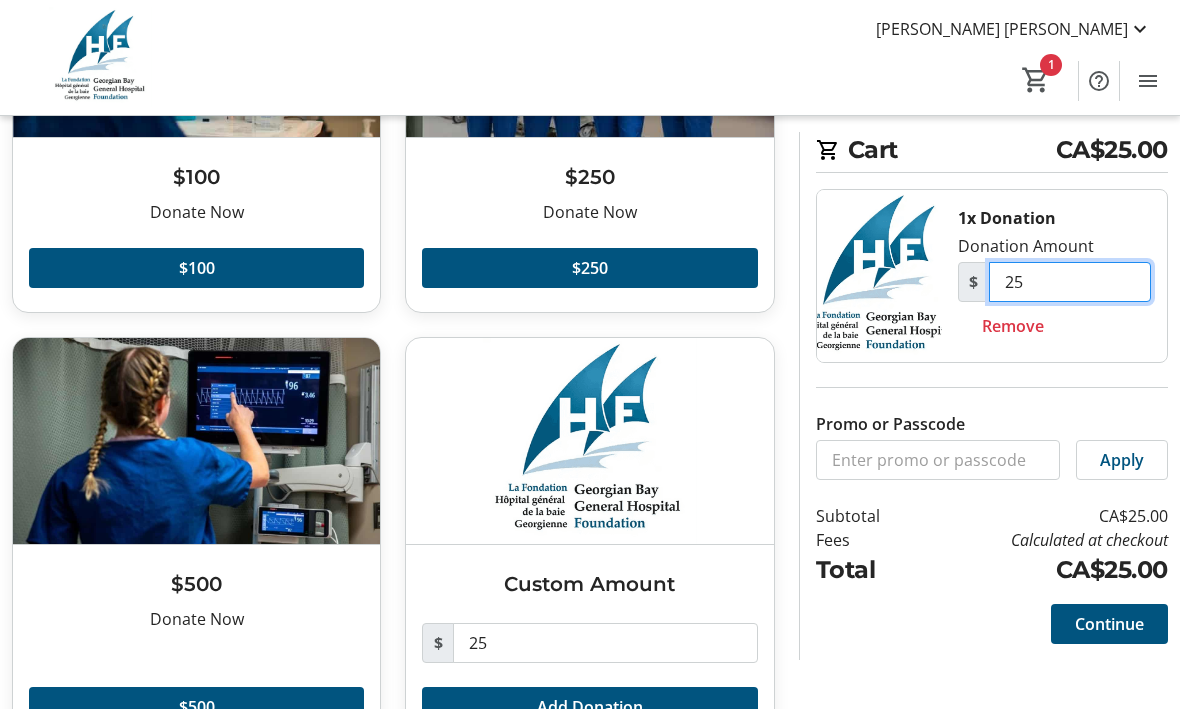 click on "25" at bounding box center [1070, 283] 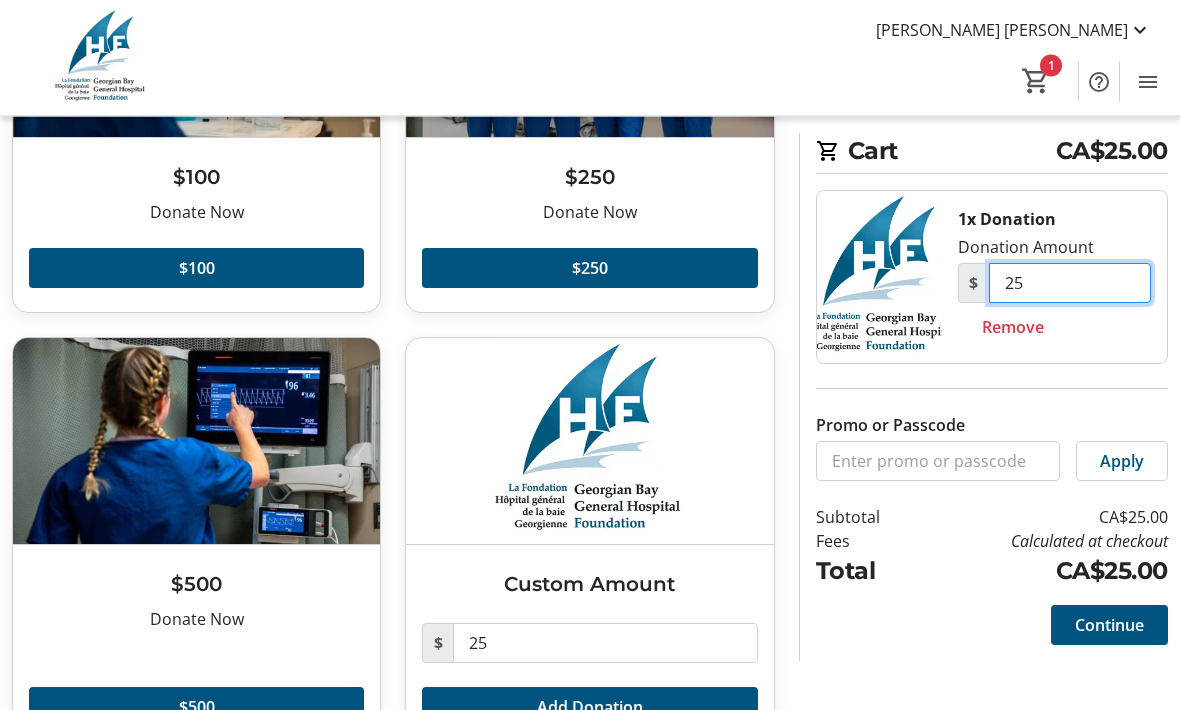 type on "2" 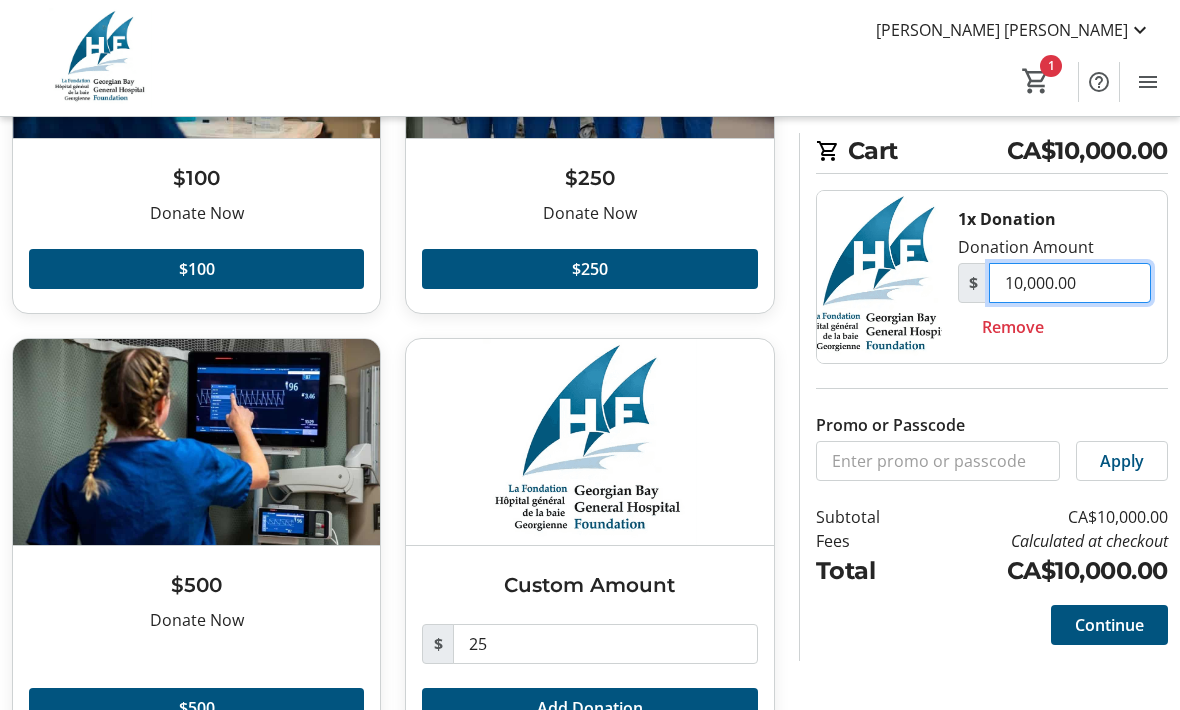 type on "10,000.00" 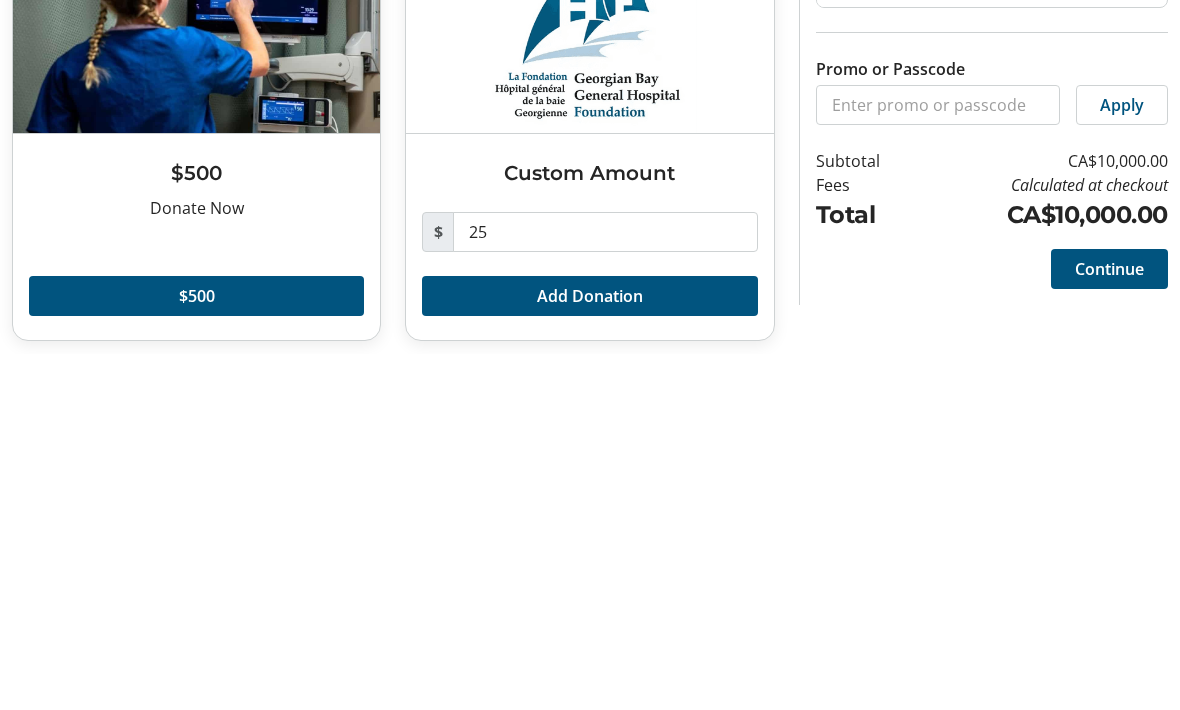 scroll, scrollTop: 355, scrollLeft: 0, axis: vertical 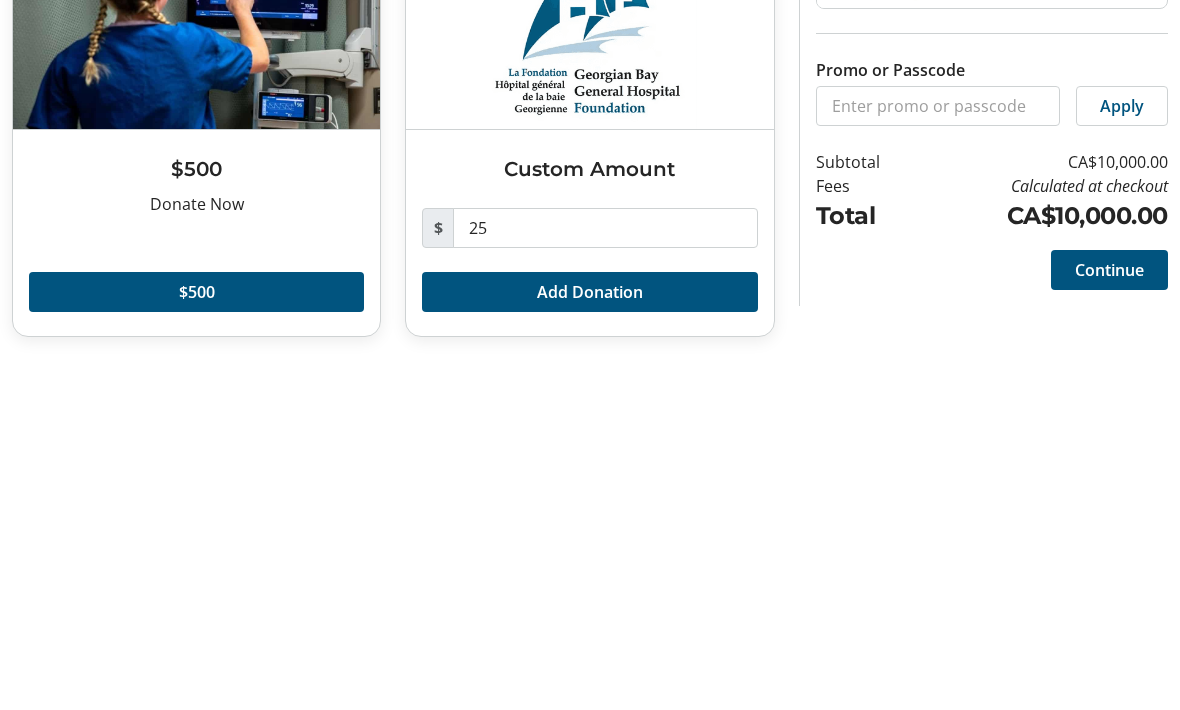 click on "Continue" 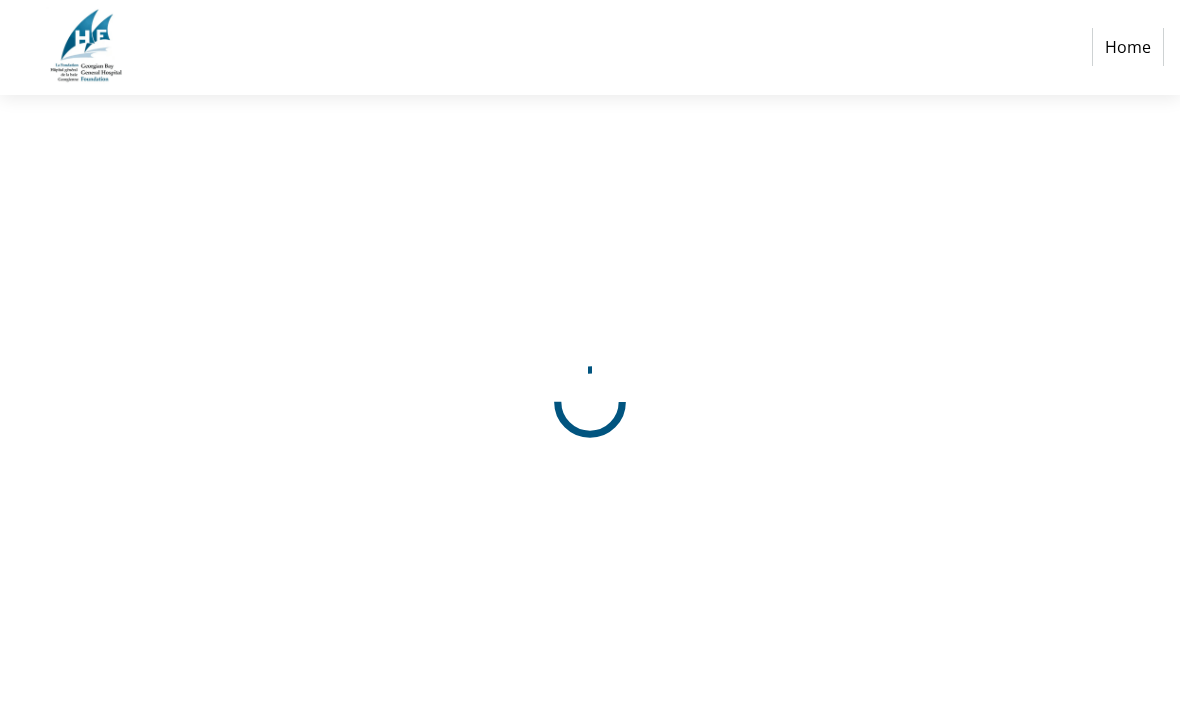 scroll, scrollTop: 0, scrollLeft: 0, axis: both 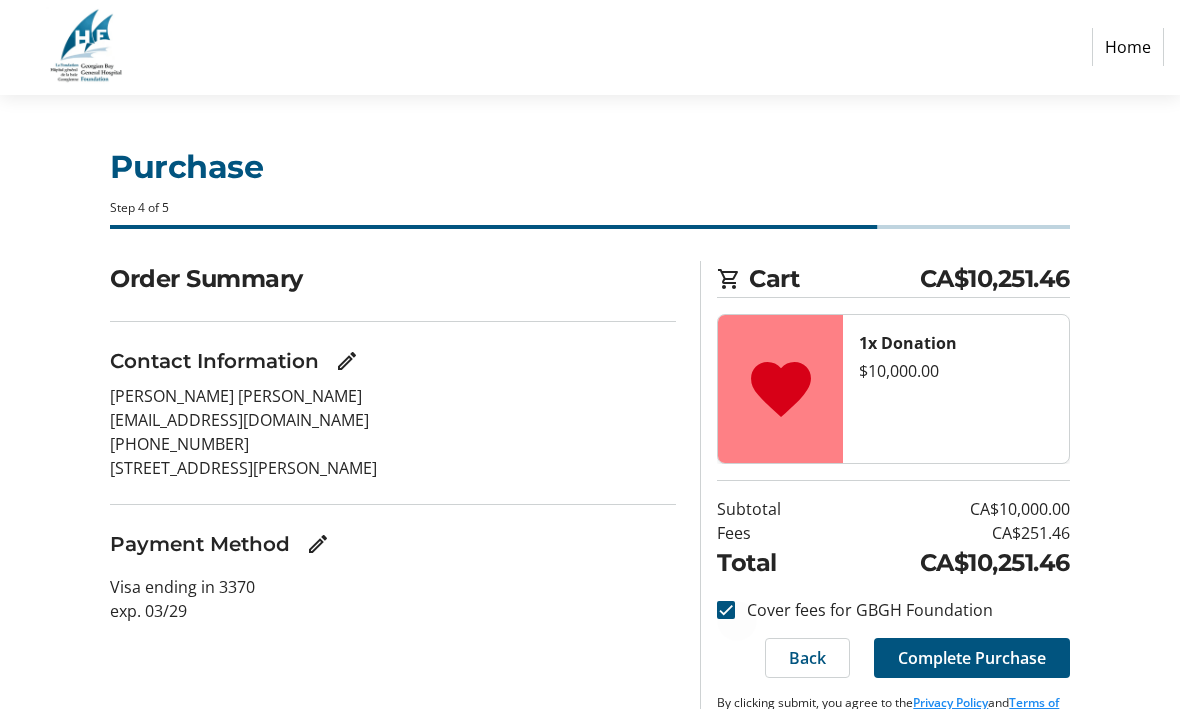 click at bounding box center (726, 611) 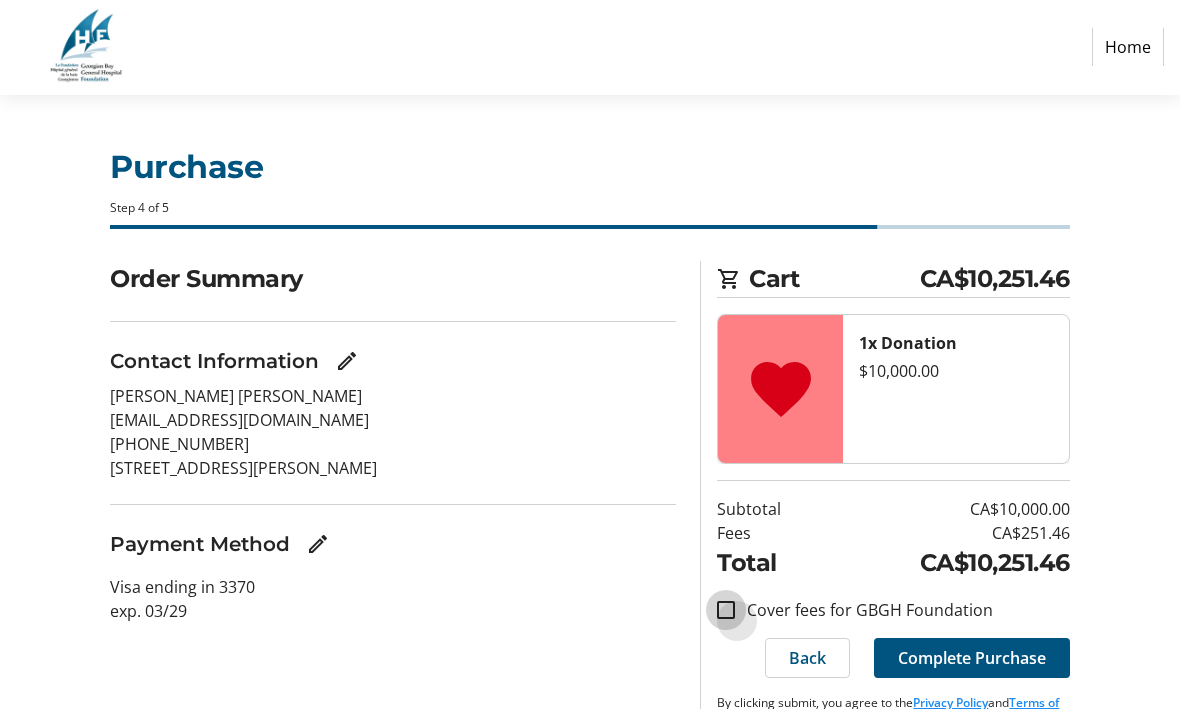 checkbox on "false" 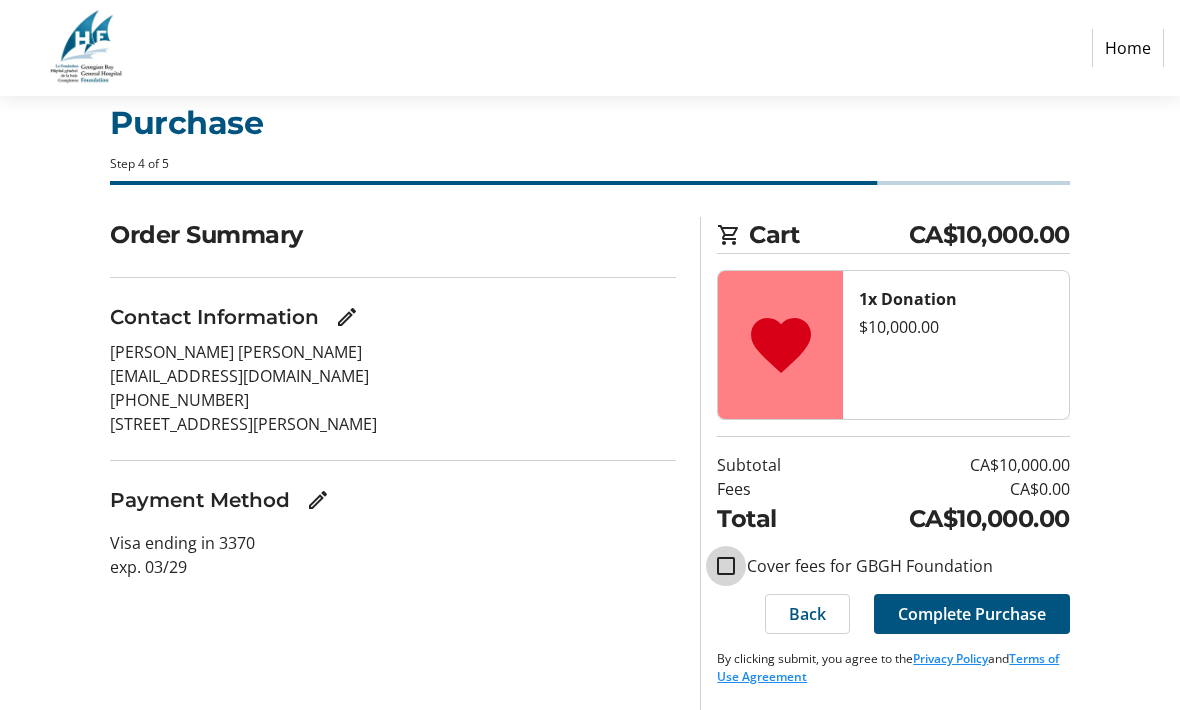 scroll, scrollTop: 65, scrollLeft: 0, axis: vertical 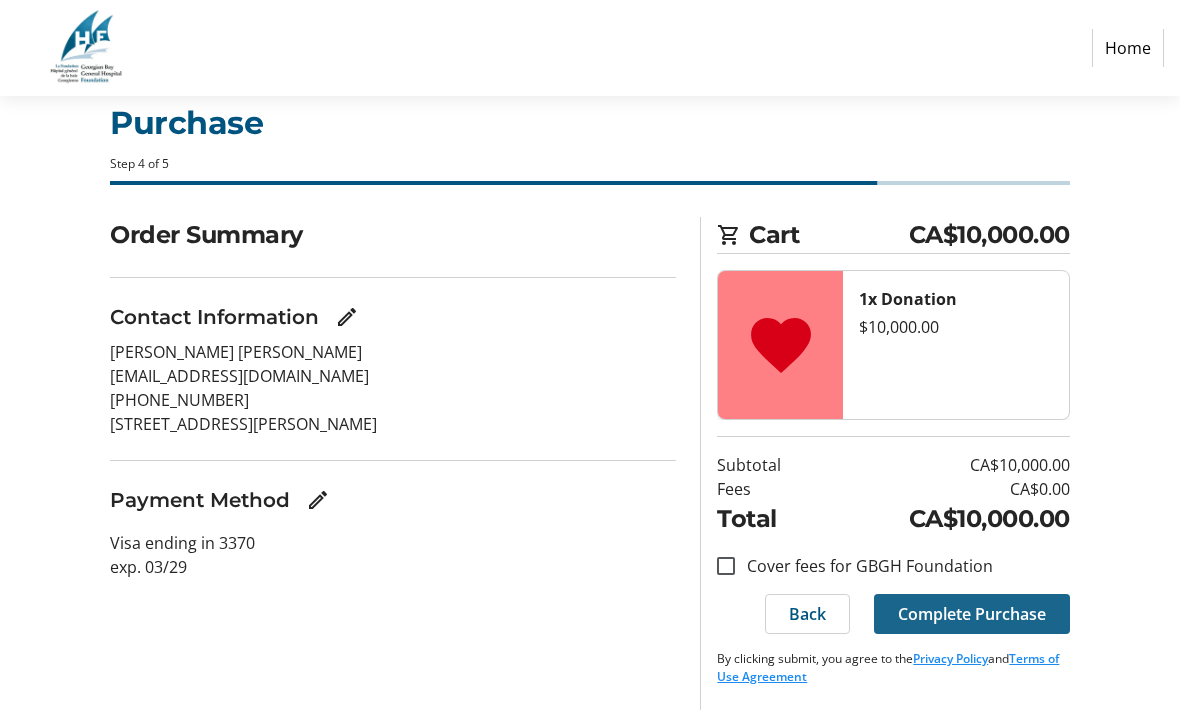 click on "Complete Purchase" 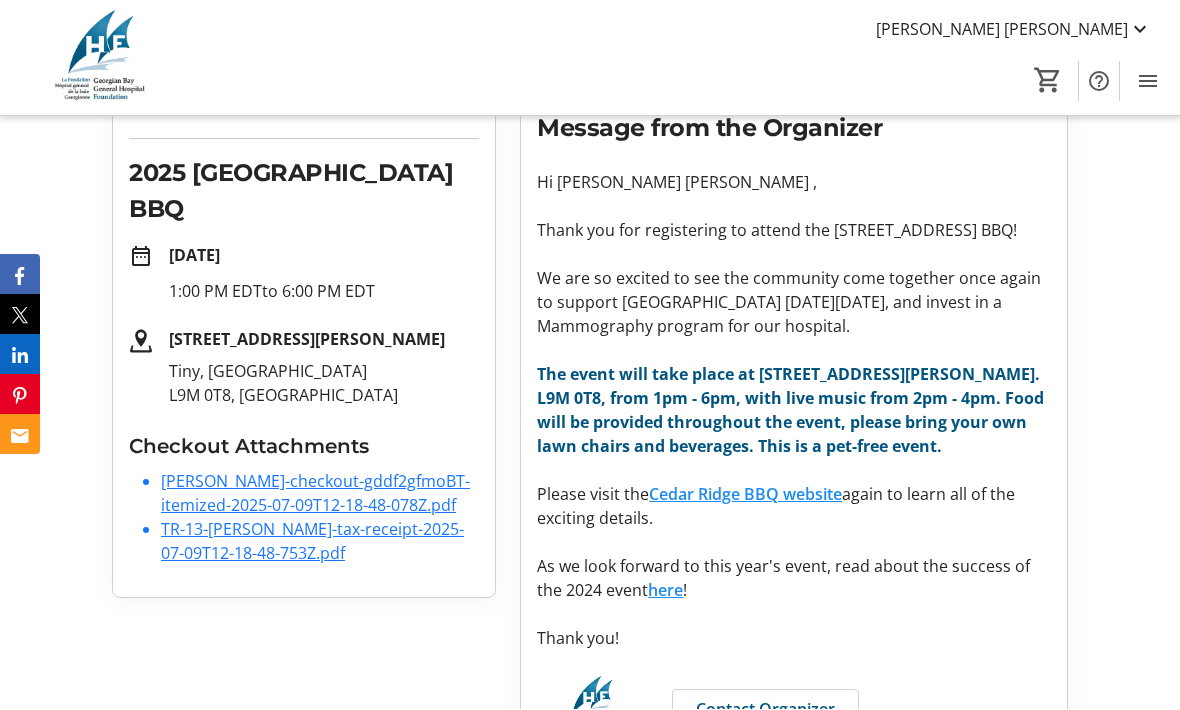 scroll, scrollTop: 295, scrollLeft: 0, axis: vertical 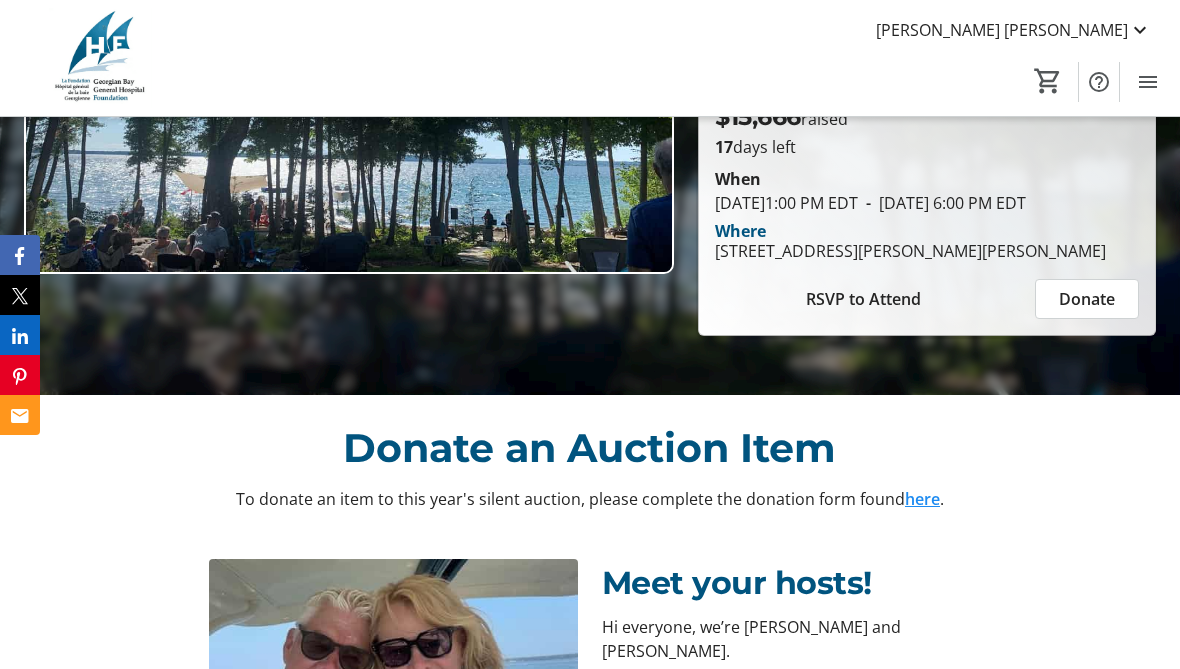 click at bounding box center (1087, 299) 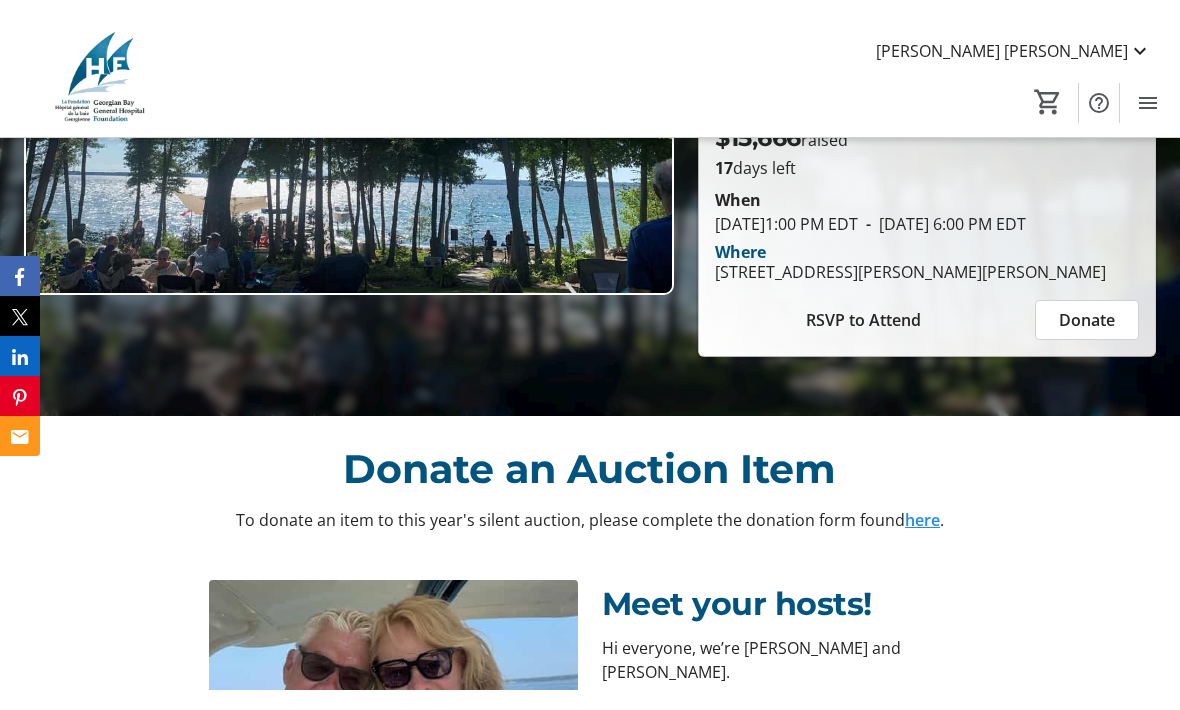 scroll, scrollTop: 0, scrollLeft: 0, axis: both 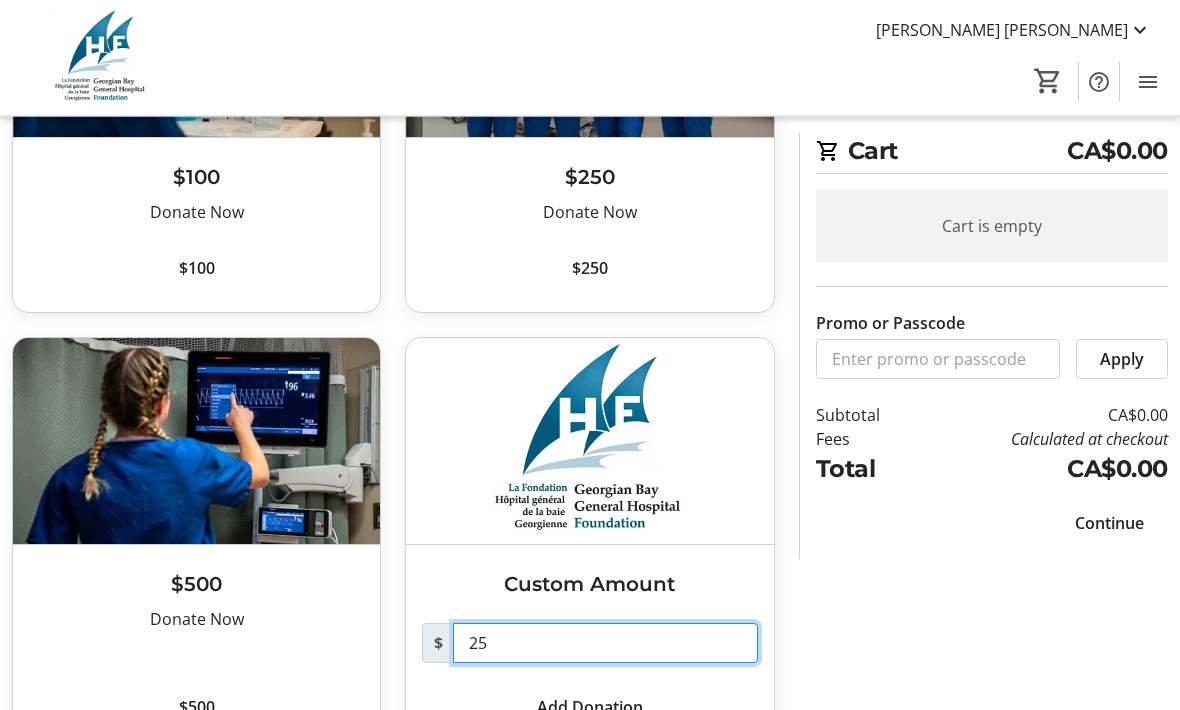 click on "25" at bounding box center (605, 644) 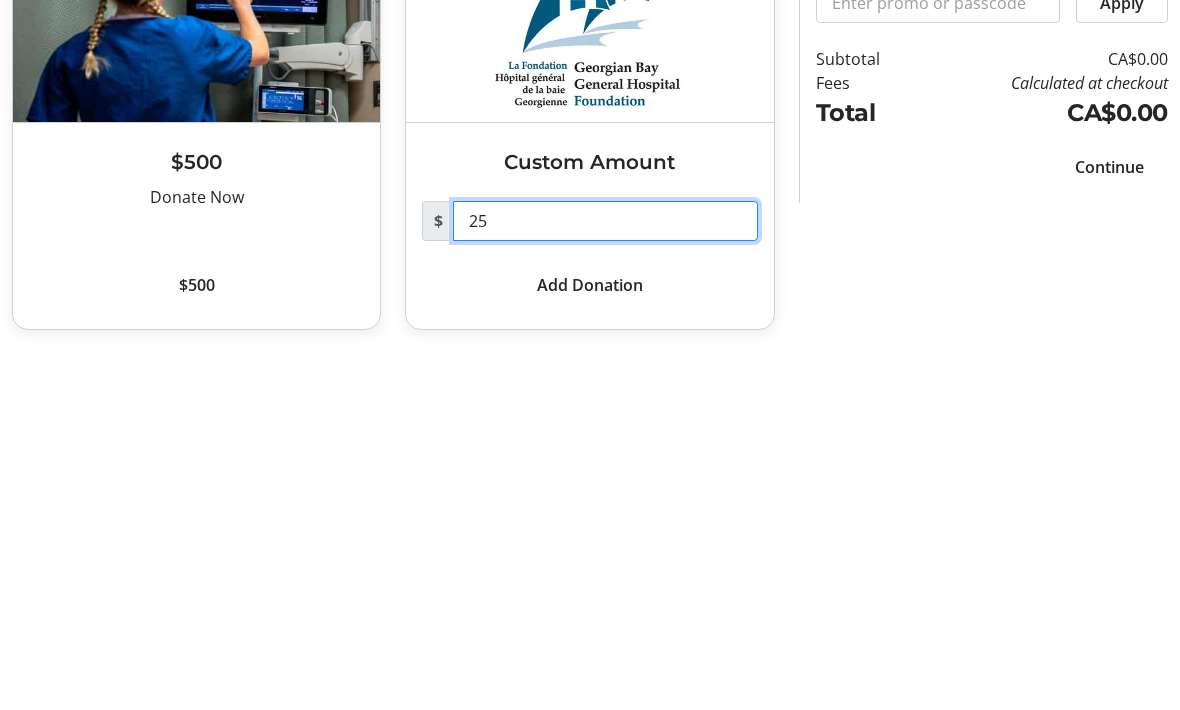 scroll, scrollTop: 361, scrollLeft: 0, axis: vertical 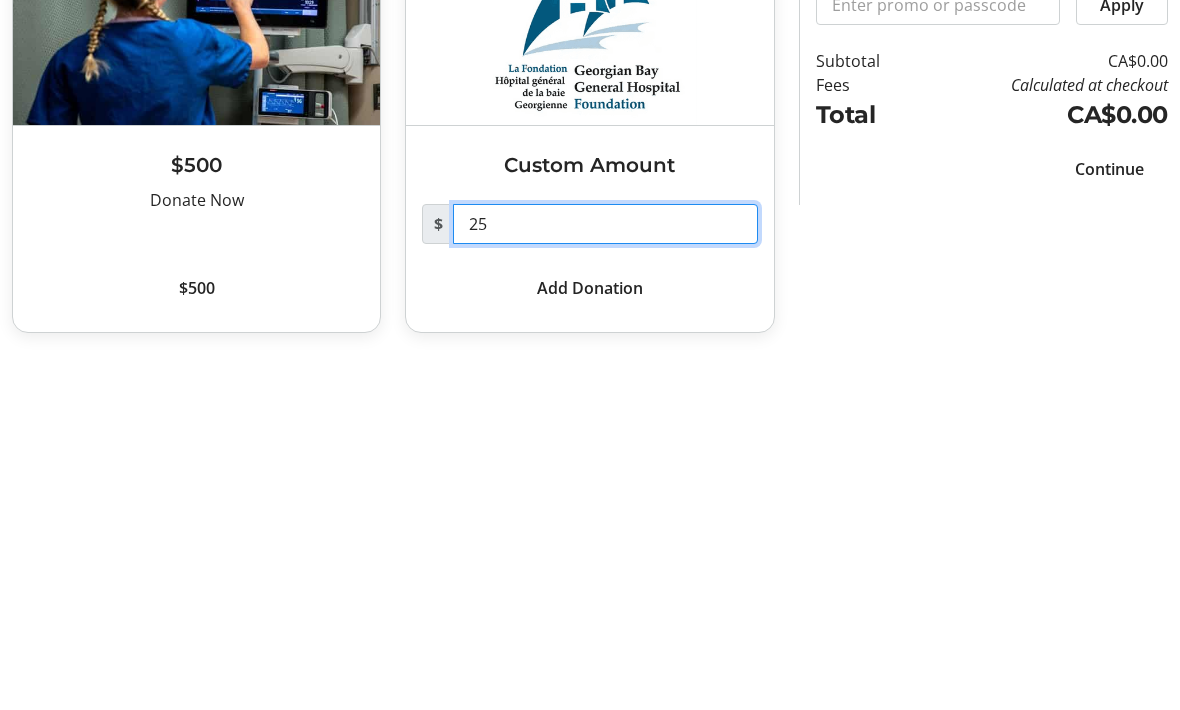 click on "25" at bounding box center (605, 578) 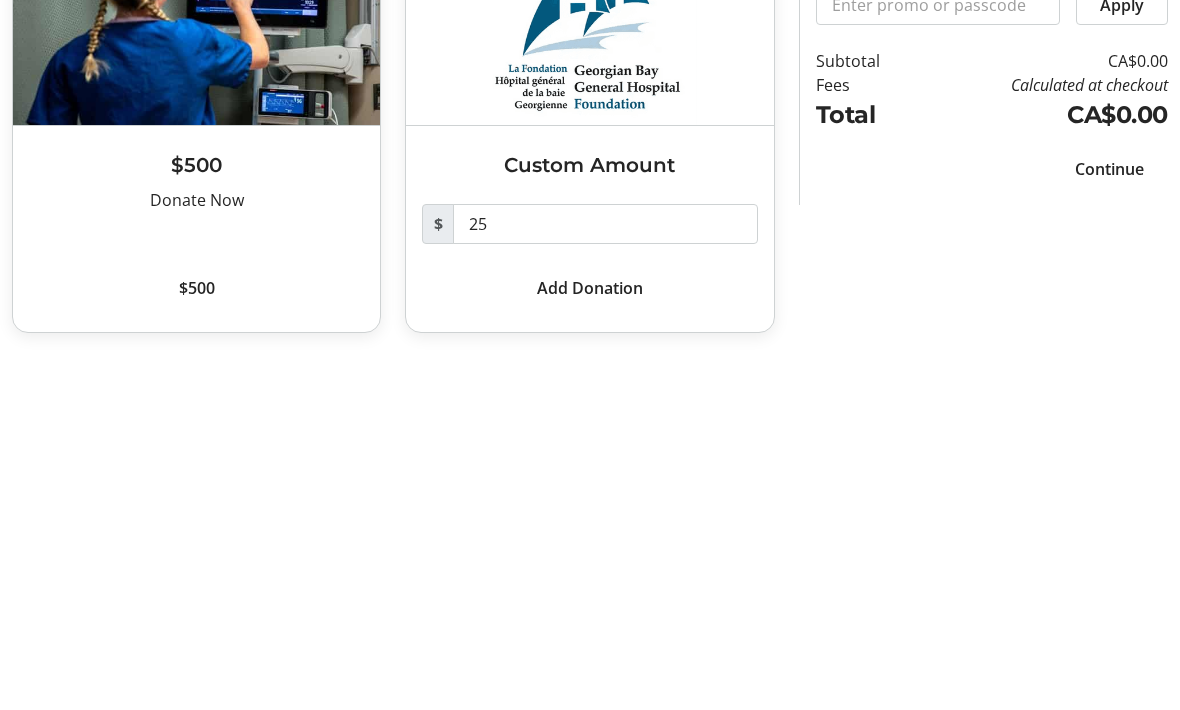 click on "Add Donation" 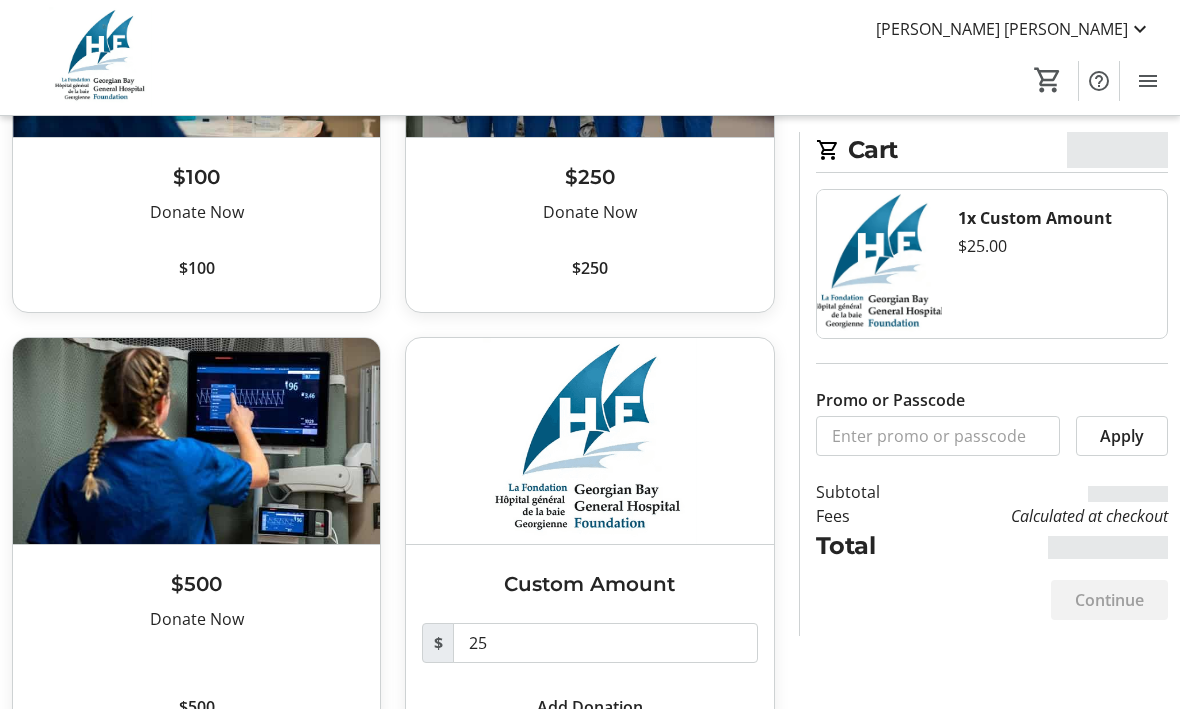 scroll, scrollTop: 295, scrollLeft: 0, axis: vertical 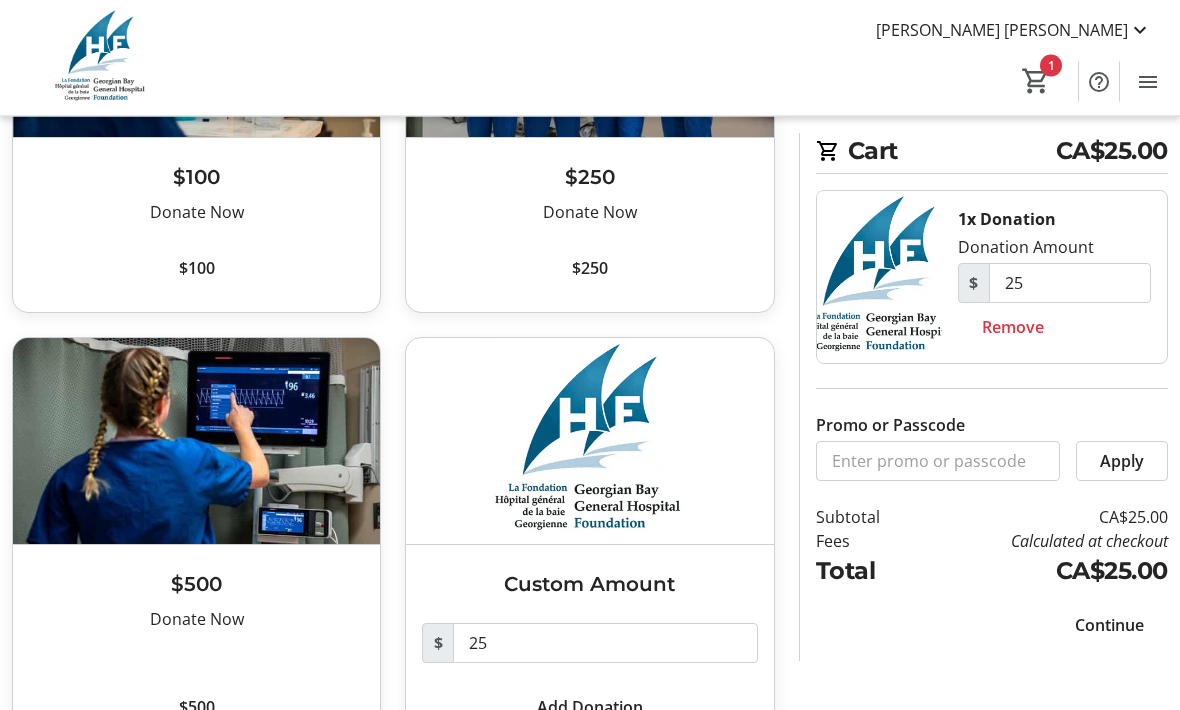 click 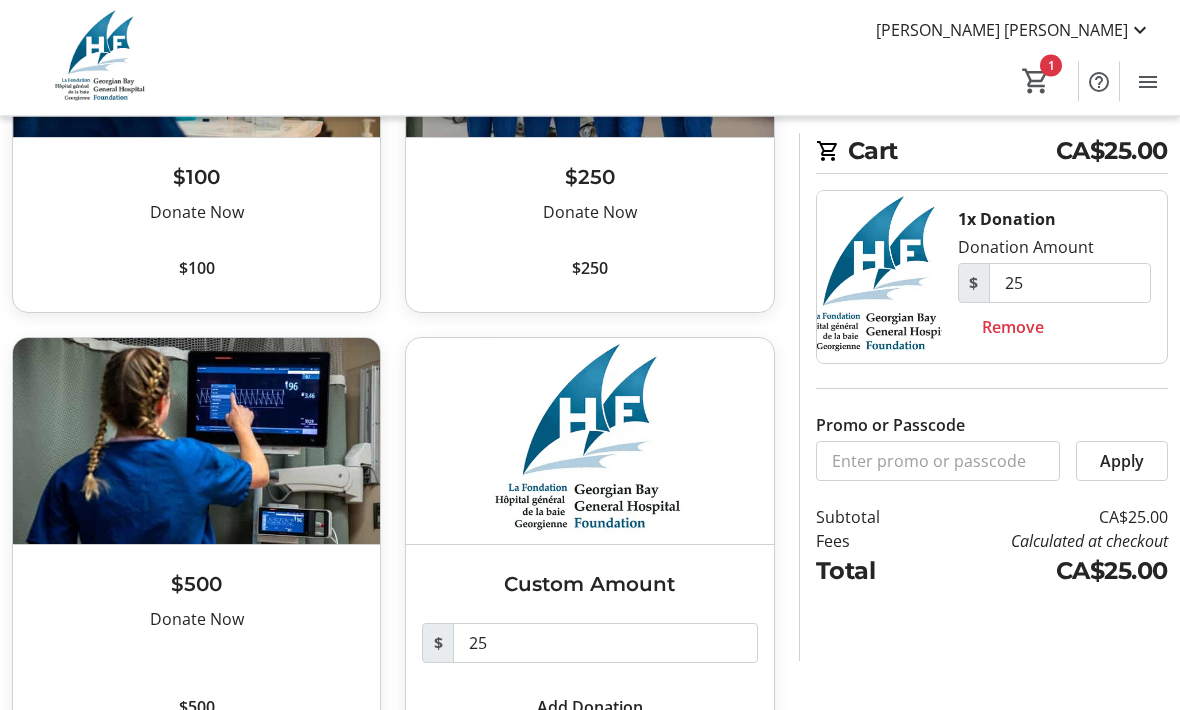 scroll, scrollTop: 295, scrollLeft: 0, axis: vertical 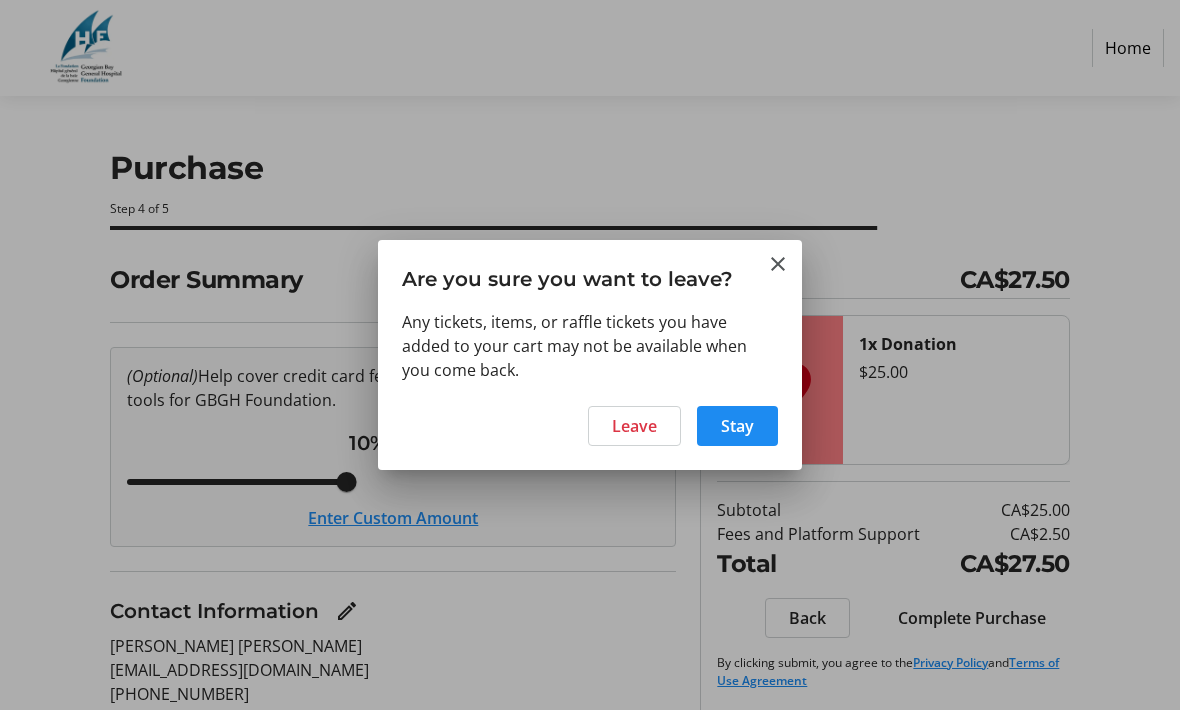 click at bounding box center [634, 426] 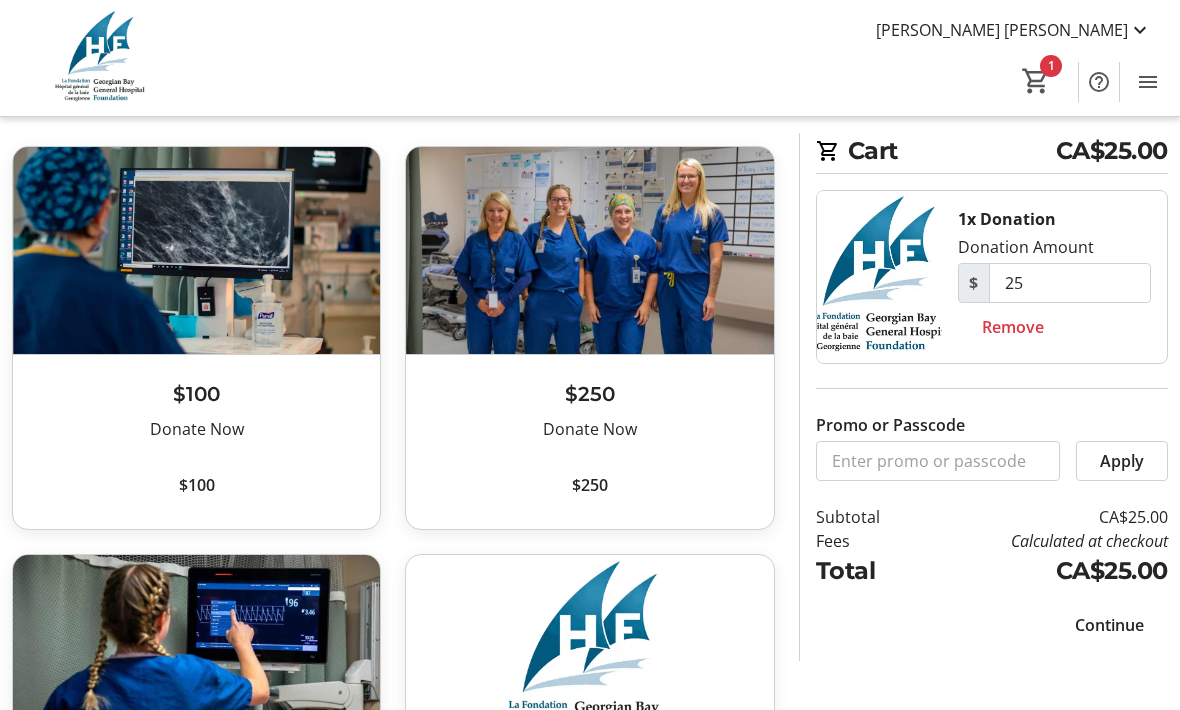 scroll, scrollTop: 0, scrollLeft: 0, axis: both 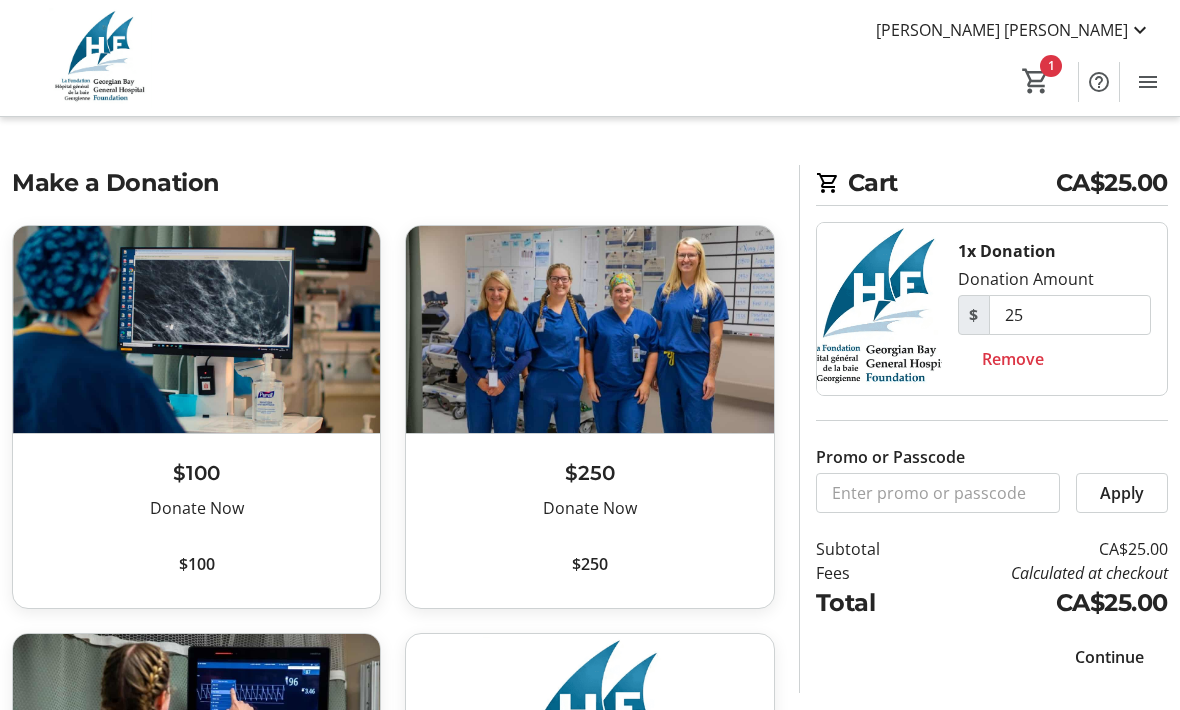 click on "1" 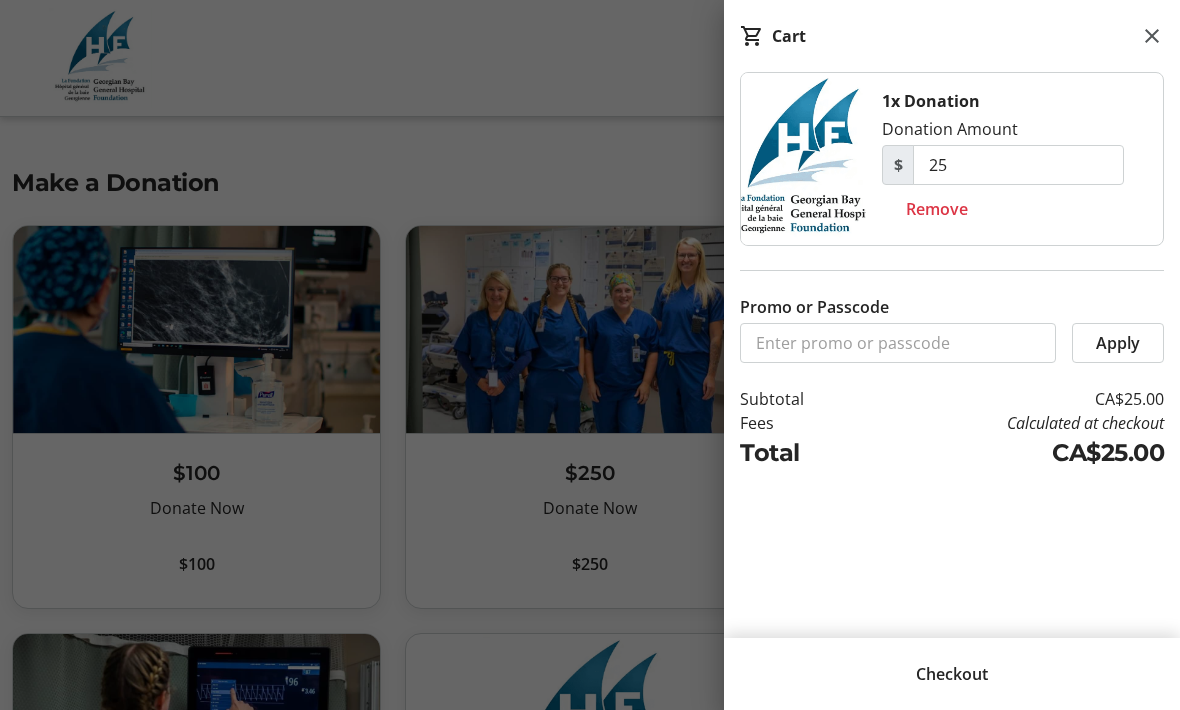 click 